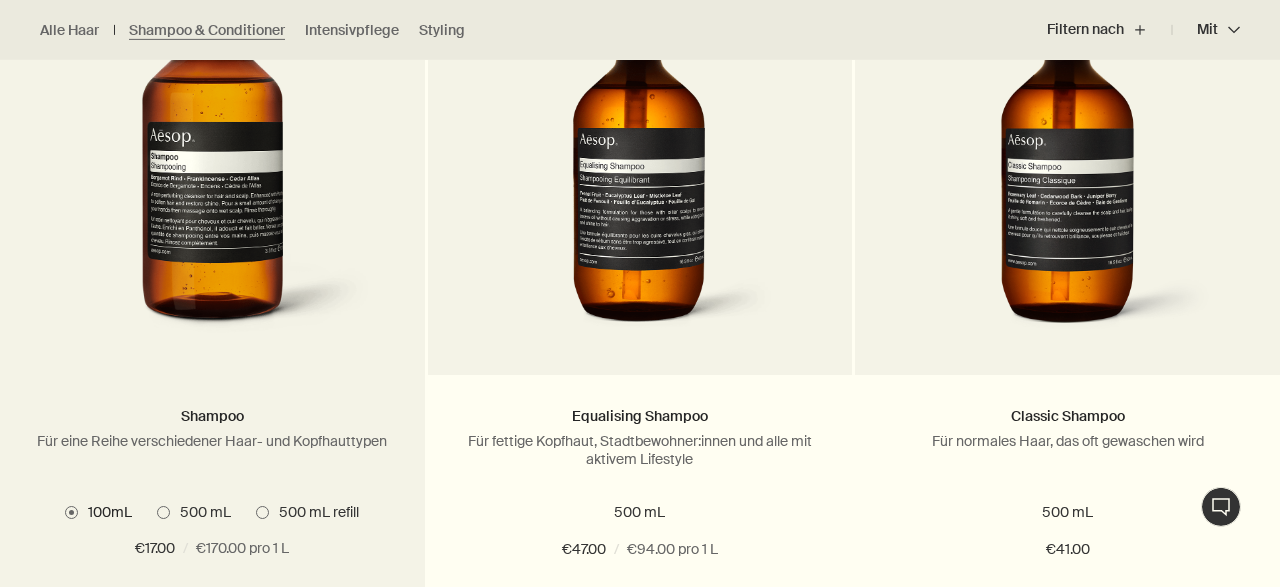 scroll, scrollTop: 716, scrollLeft: 0, axis: vertical 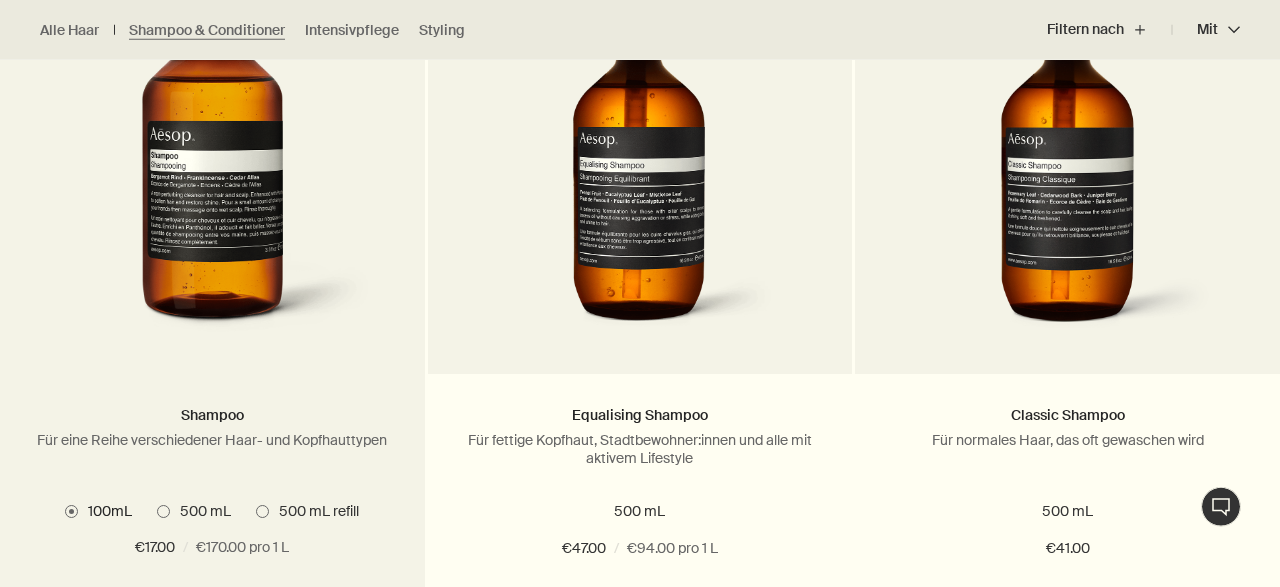 click at bounding box center [212, 159] 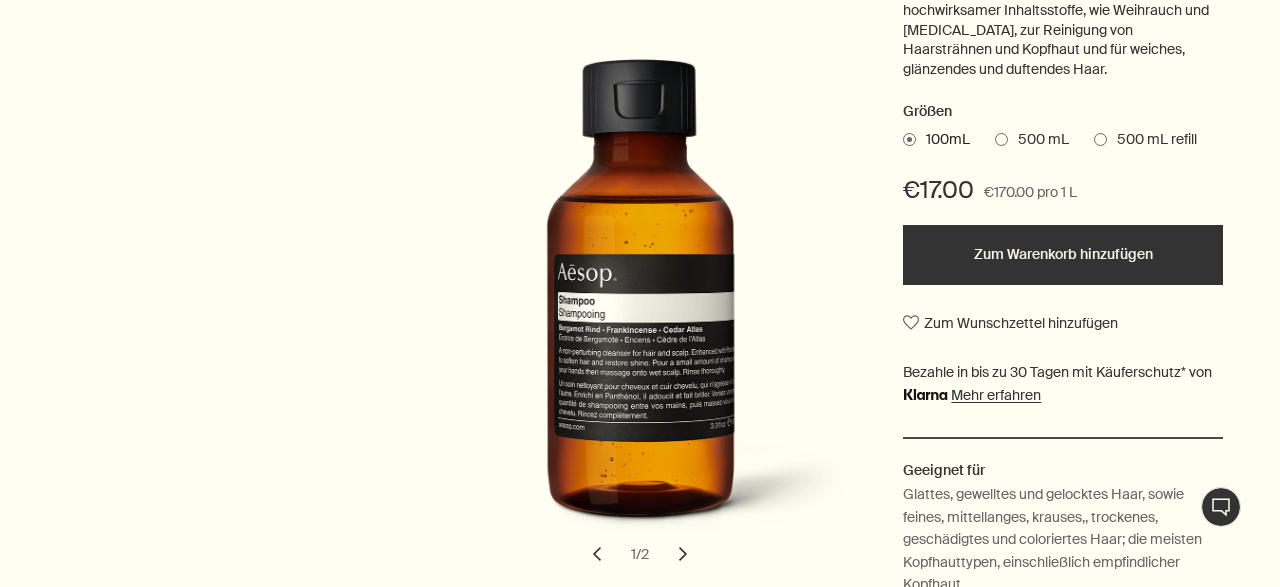 scroll, scrollTop: 384, scrollLeft: 0, axis: vertical 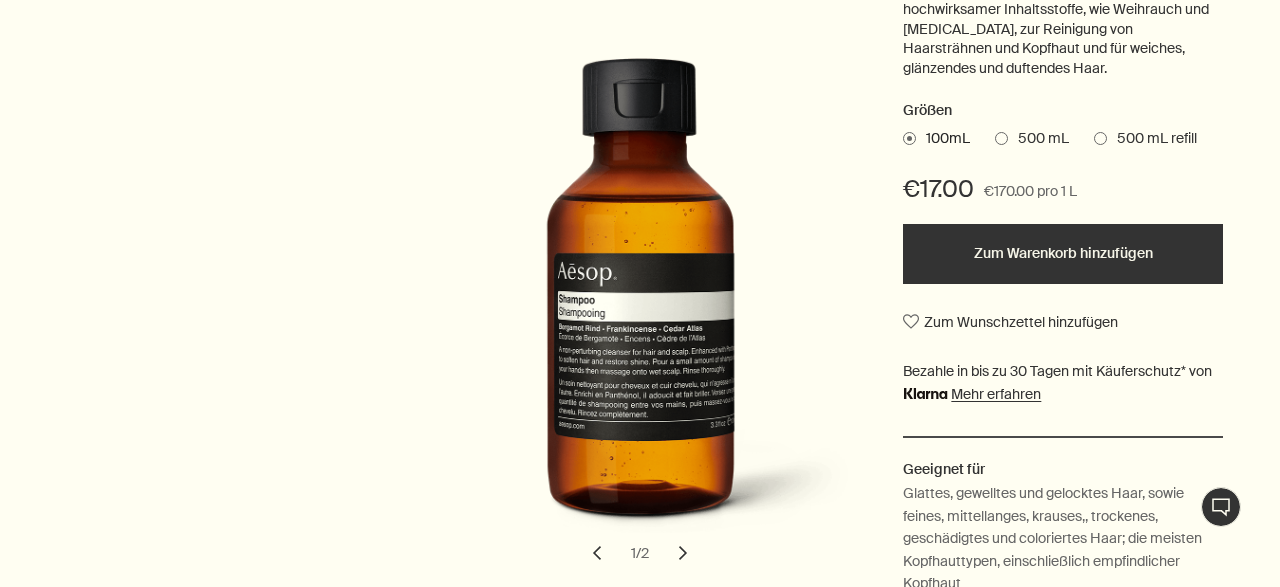 click on "Zum Warenkorb hinzufügen" at bounding box center [1063, 254] 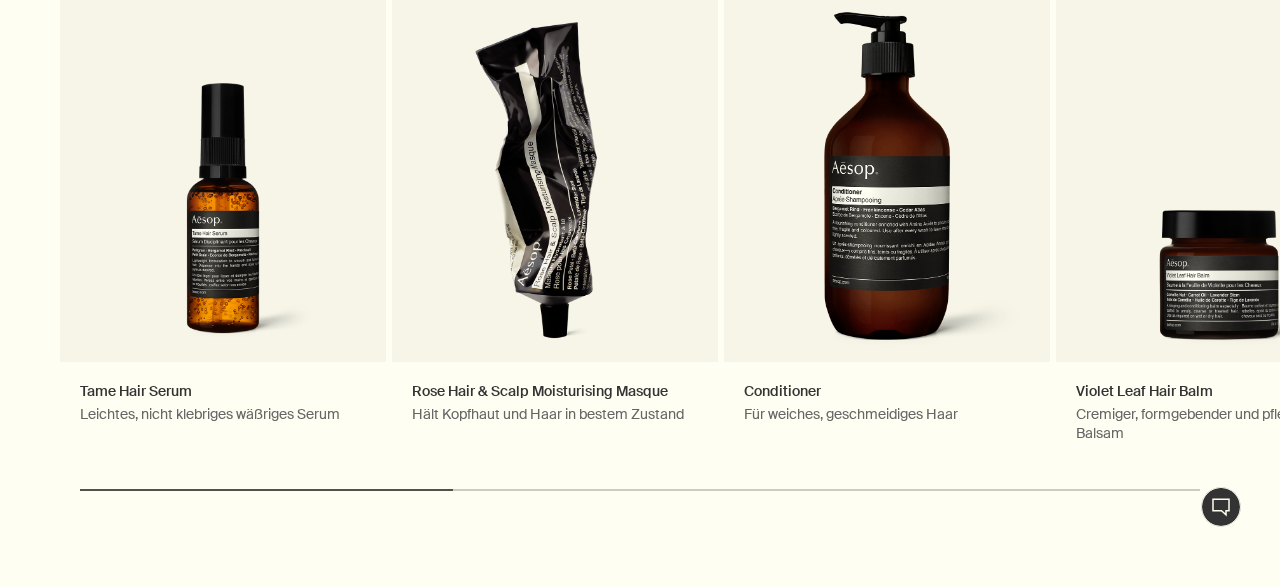 scroll, scrollTop: 2542, scrollLeft: 0, axis: vertical 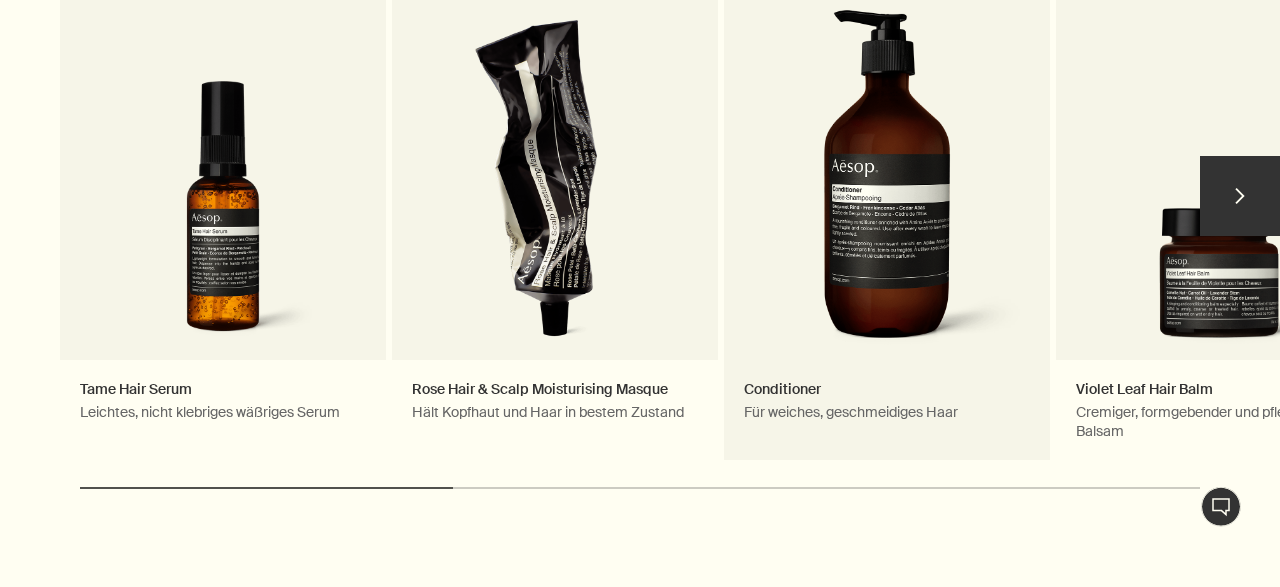 click on "Conditioner  Für weiches, geschmeidiges Haar" at bounding box center (887, 206) 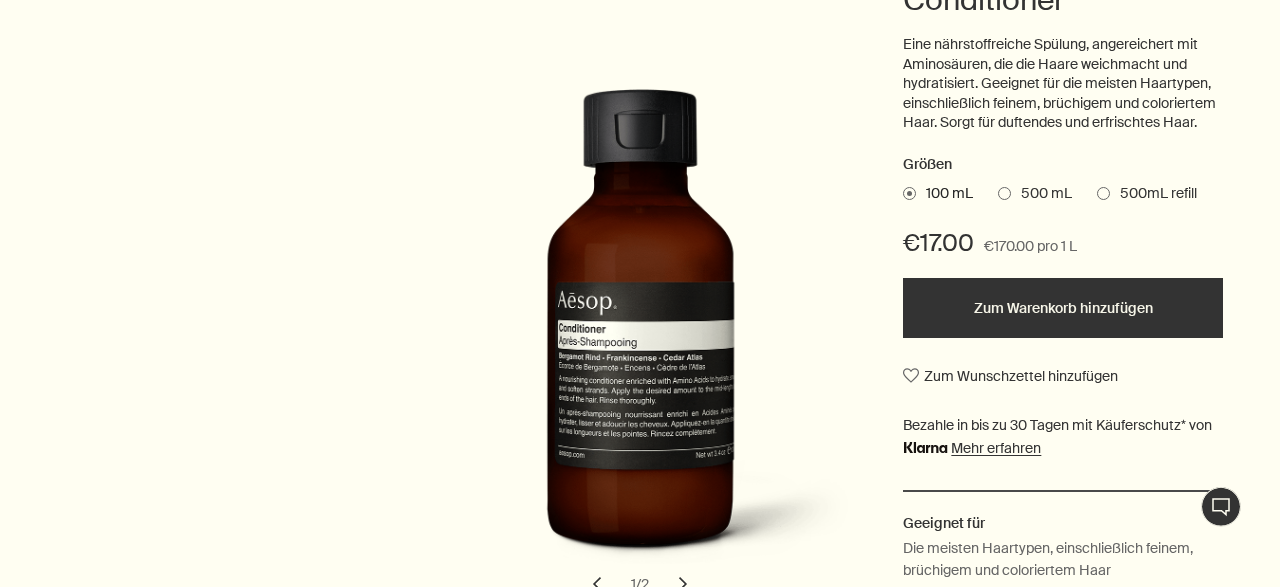 scroll, scrollTop: 318, scrollLeft: 0, axis: vertical 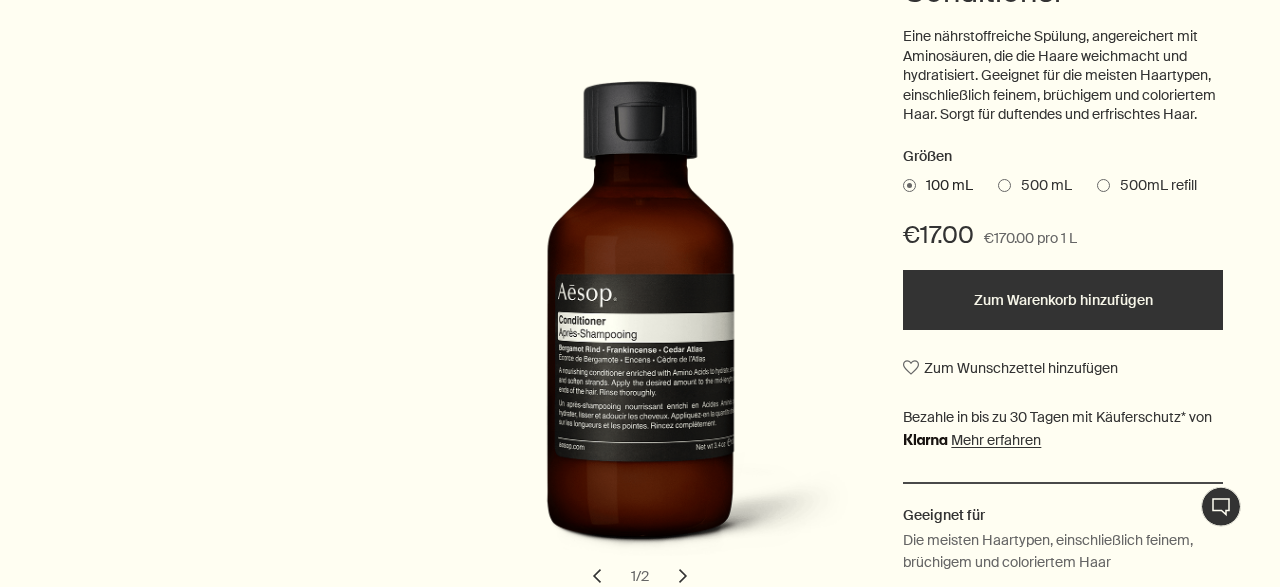click on "Zum Warenkorb hinzufügen" at bounding box center [1063, 300] 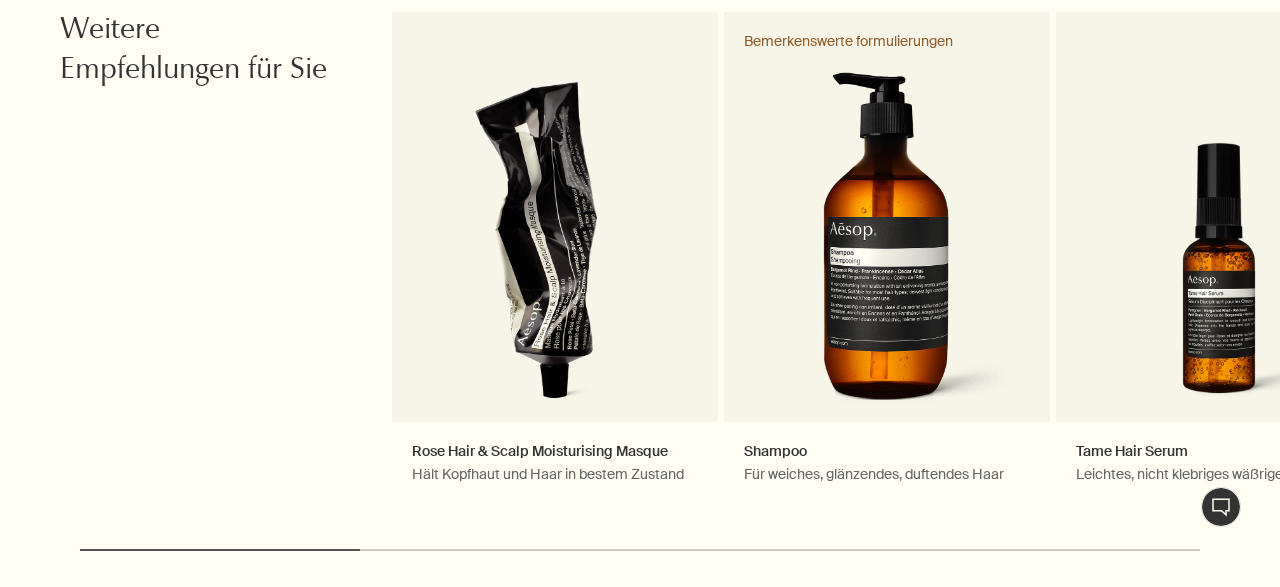 scroll, scrollTop: 2276, scrollLeft: 0, axis: vertical 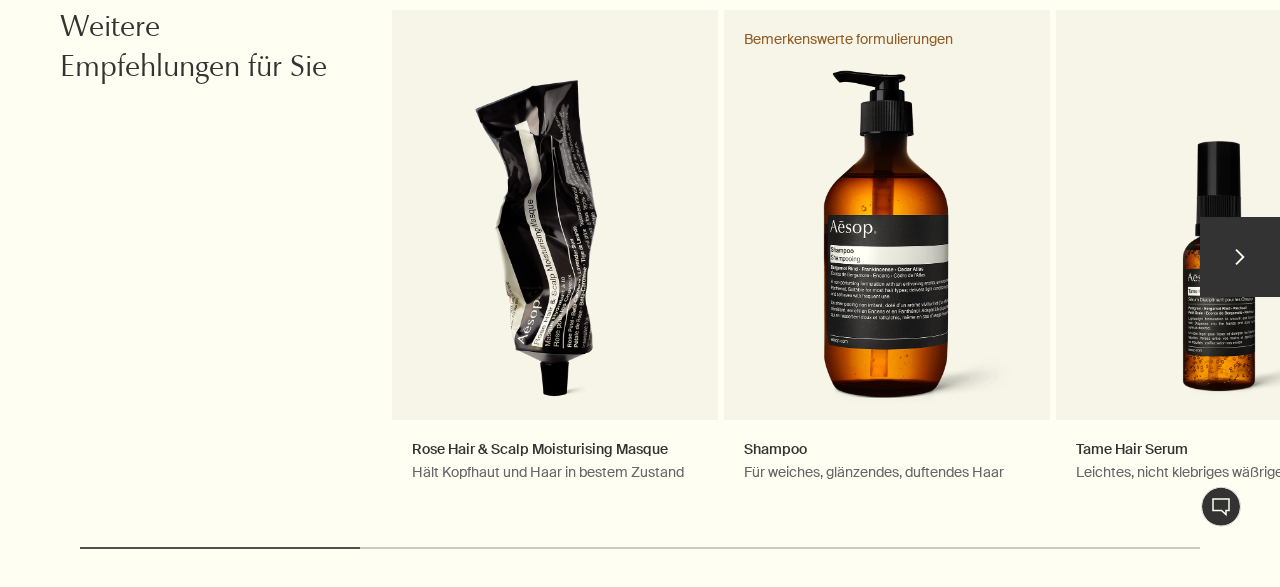 click on "chevron" at bounding box center [1240, 257] 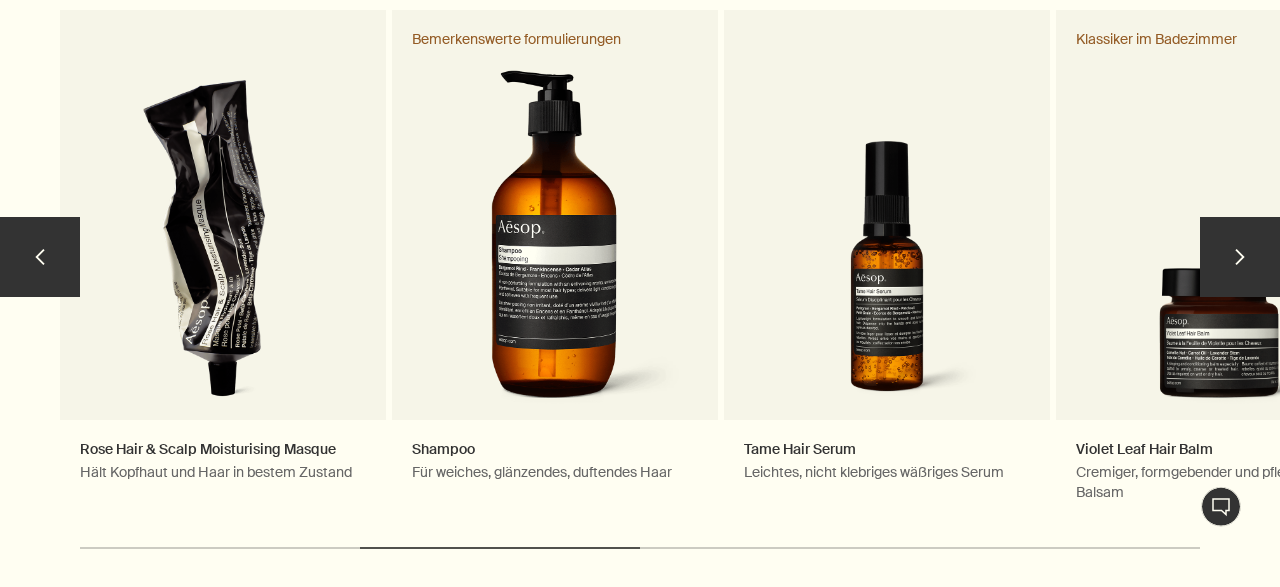 click on "chevron" at bounding box center [1240, 257] 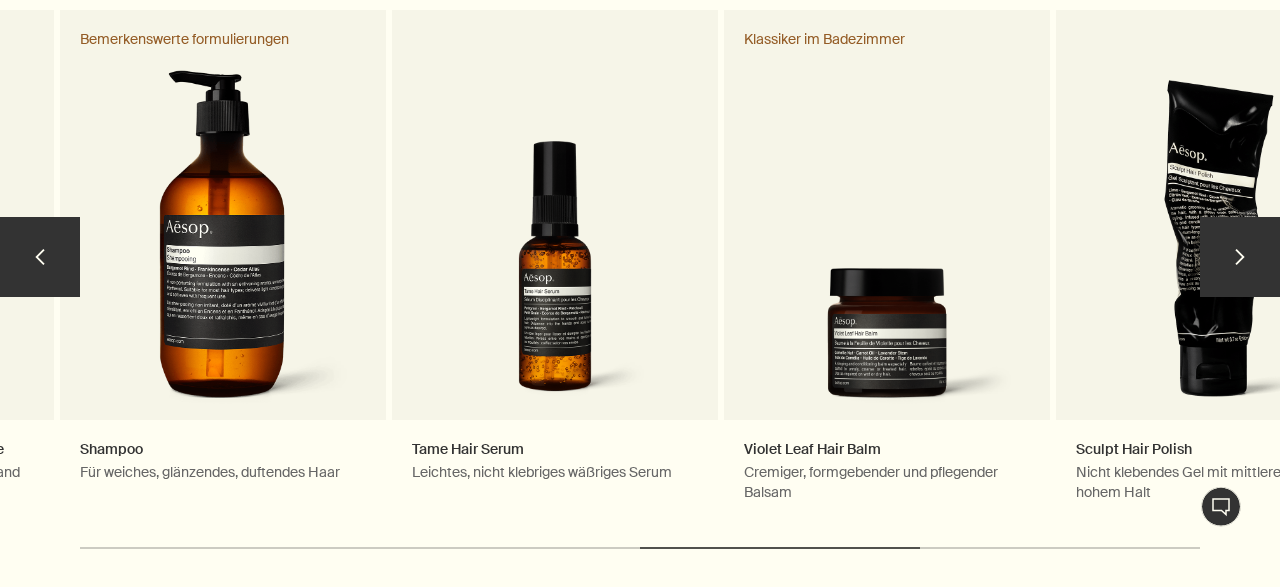 click on "chevron" at bounding box center (1240, 257) 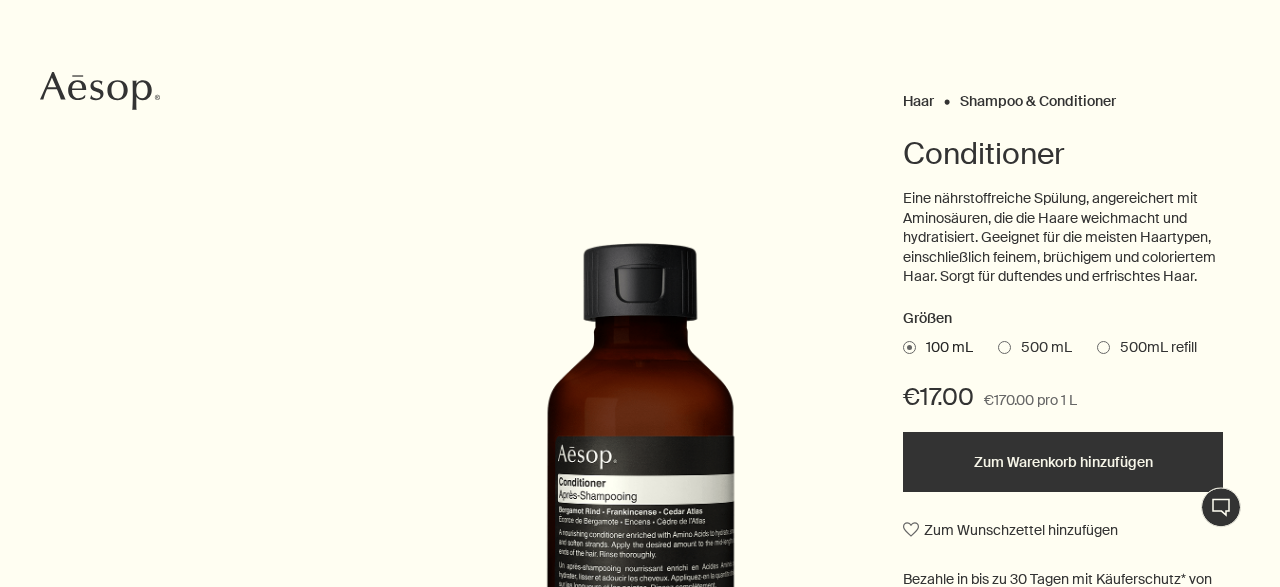 scroll, scrollTop: 0, scrollLeft: 0, axis: both 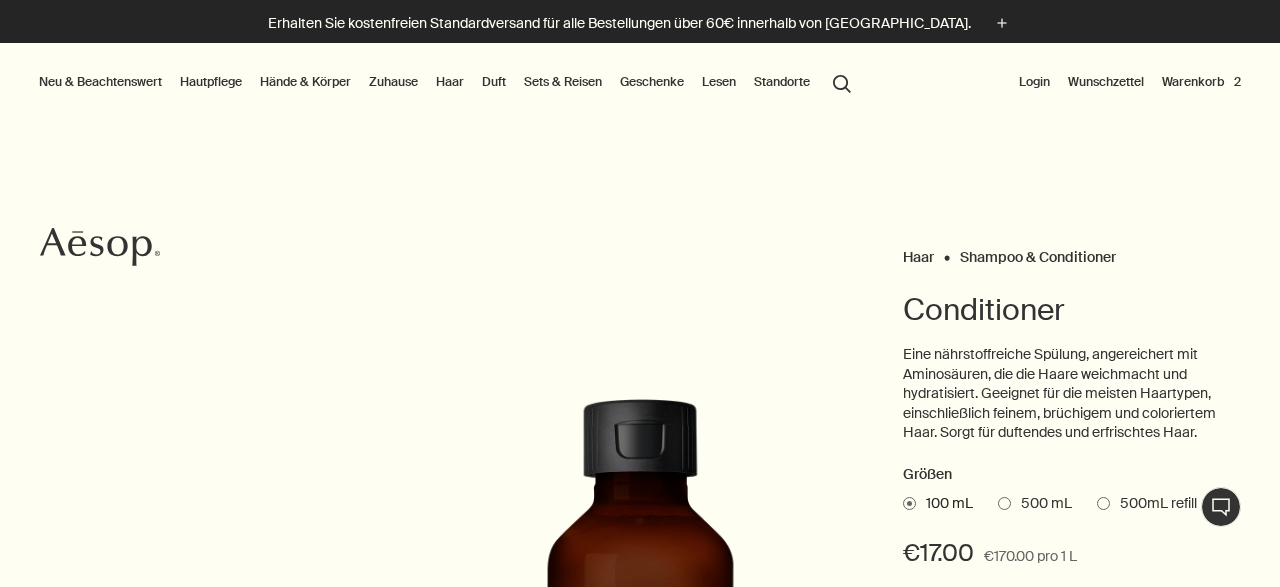 click on "Warenkorb 2" at bounding box center [1201, 82] 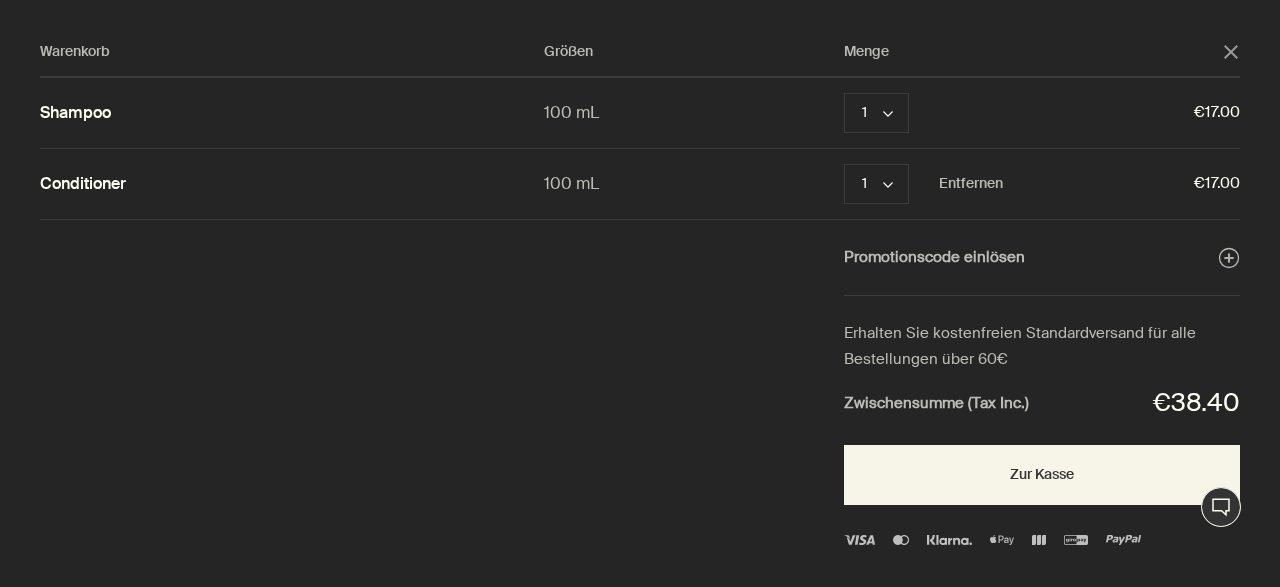 click on "€17.00" at bounding box center [1121, 184] 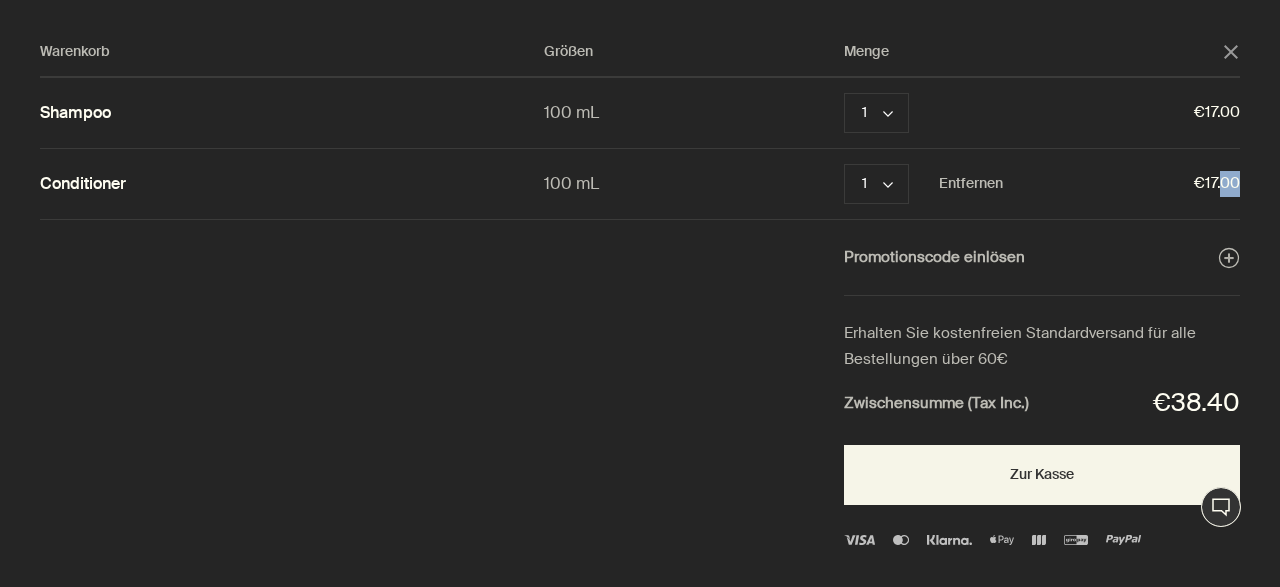 click on "€17.00" at bounding box center [1121, 184] 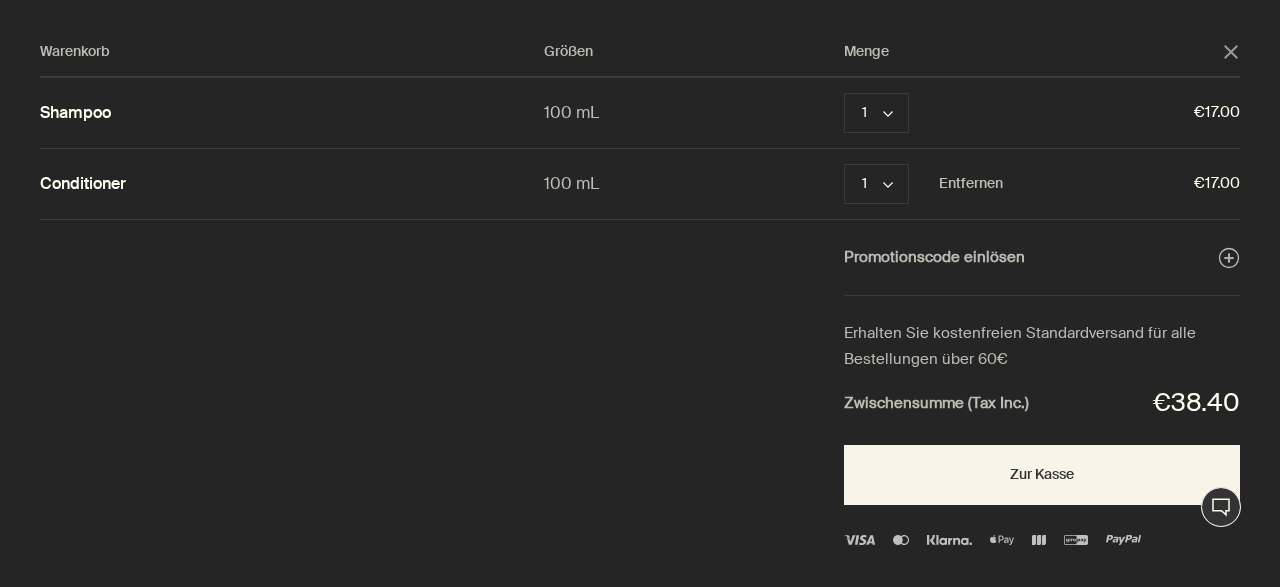 click on "€17.00" at bounding box center (1121, 184) 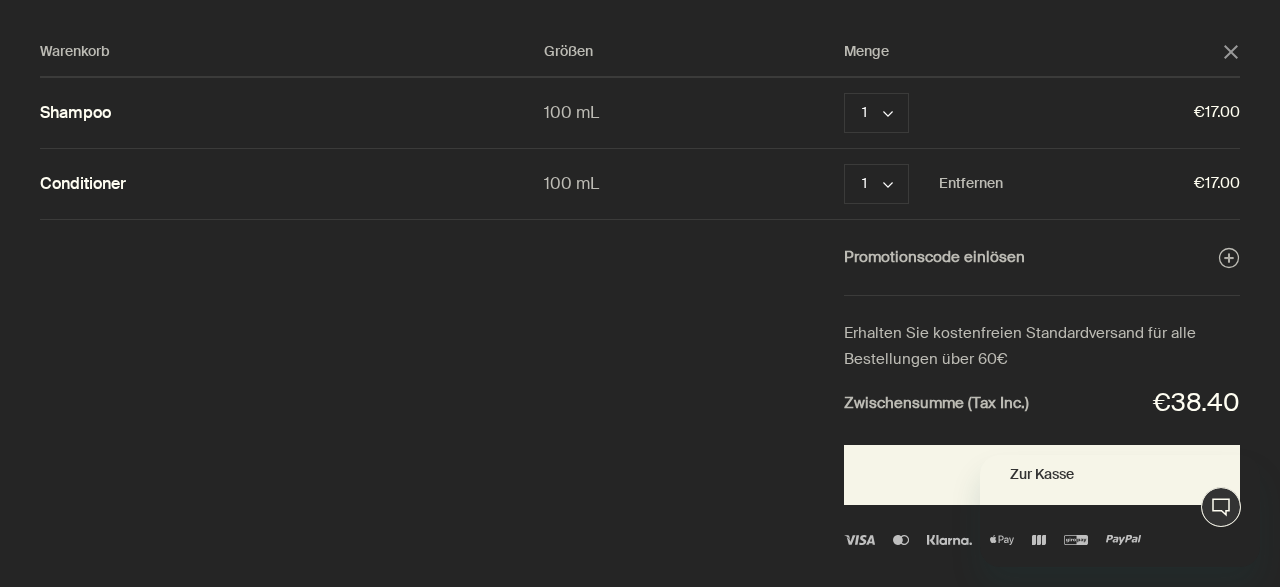 scroll, scrollTop: 0, scrollLeft: 0, axis: both 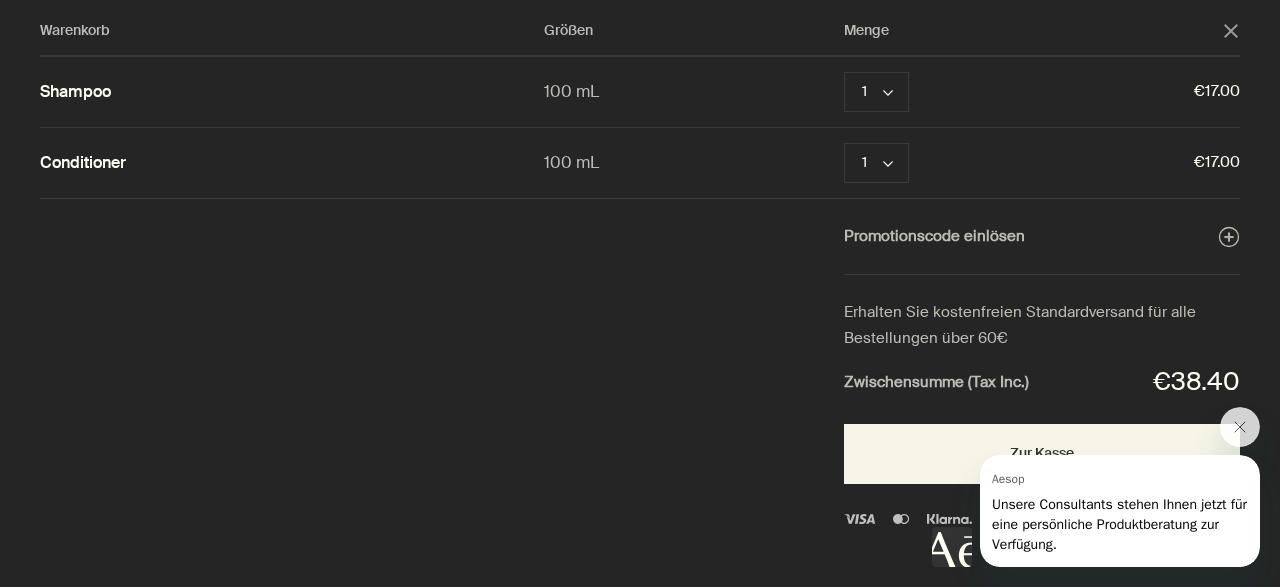 click on "Warenkorb Größen Menge close Shampoo 100 mL 1 chevron Entfernen €17.00 Conditioner  100 mL 1 chevron Entfernen €17.00 Promotionscode einlösen plusAndCloseWithCircle Erhalten Sie kostenfreien Standardversand für alle Bestellungen über 60€ Zwischensumme (Tax Inc.) €38.40 Zur Kasse" at bounding box center [660, 293] 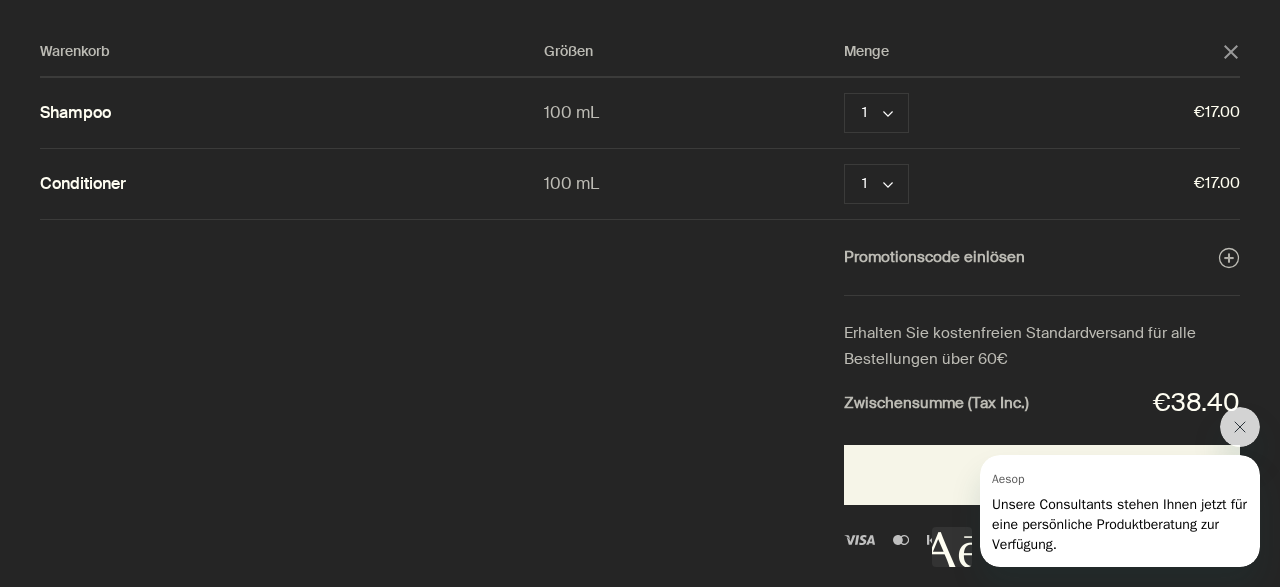 scroll, scrollTop: 21, scrollLeft: 0, axis: vertical 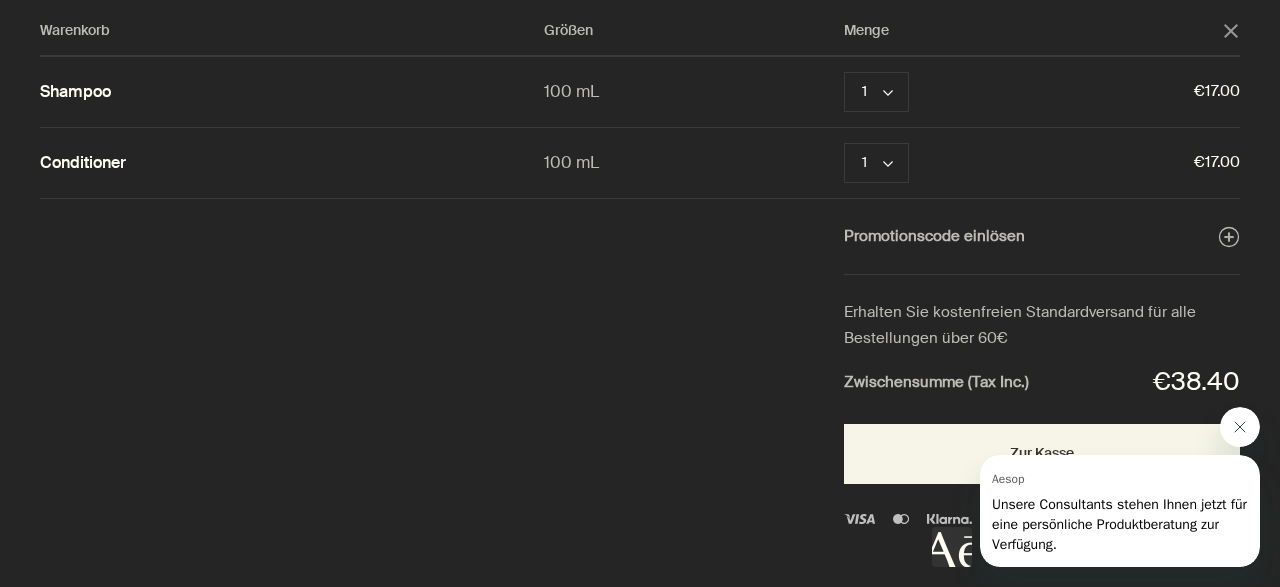 click at bounding box center (1240, 427) 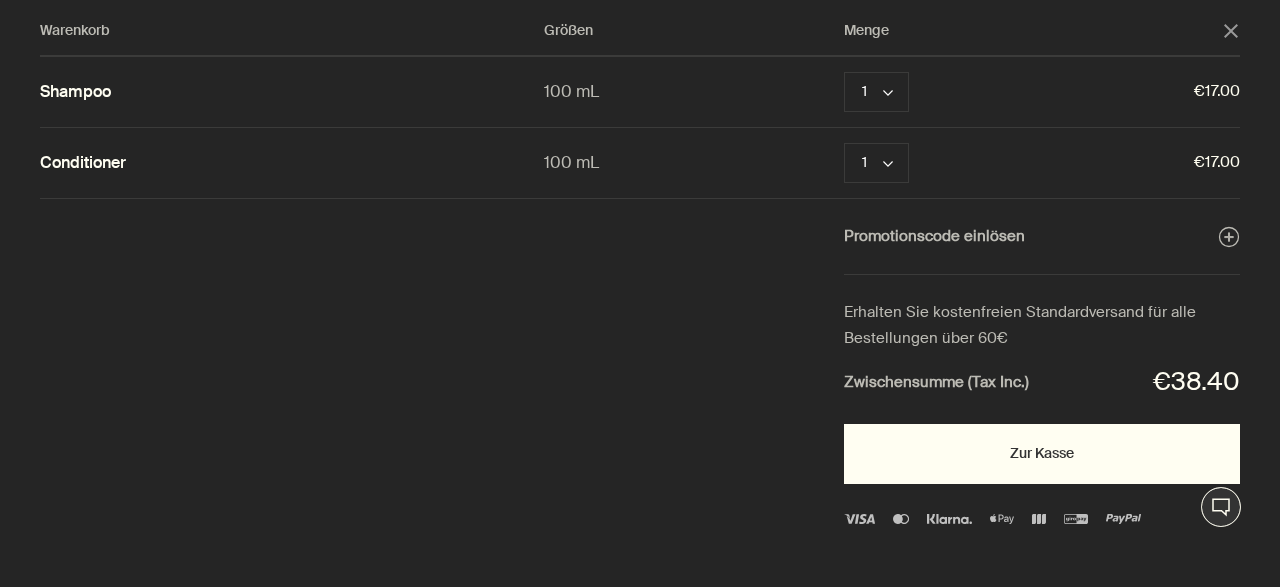 click on "Zur Kasse" at bounding box center (1042, 454) 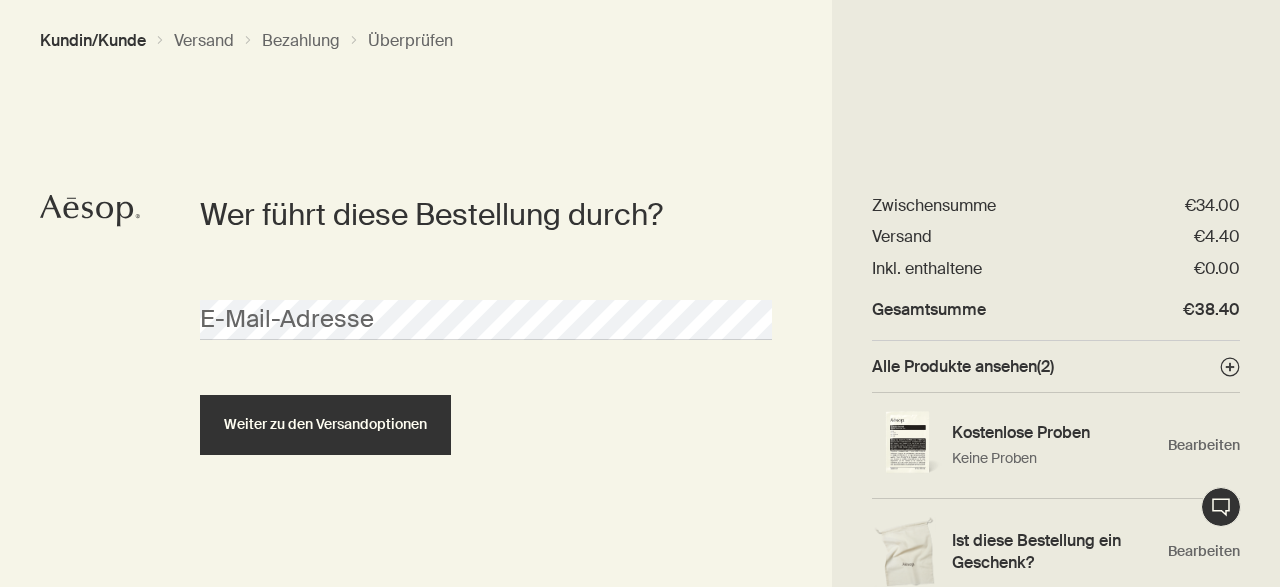 scroll, scrollTop: 0, scrollLeft: 0, axis: both 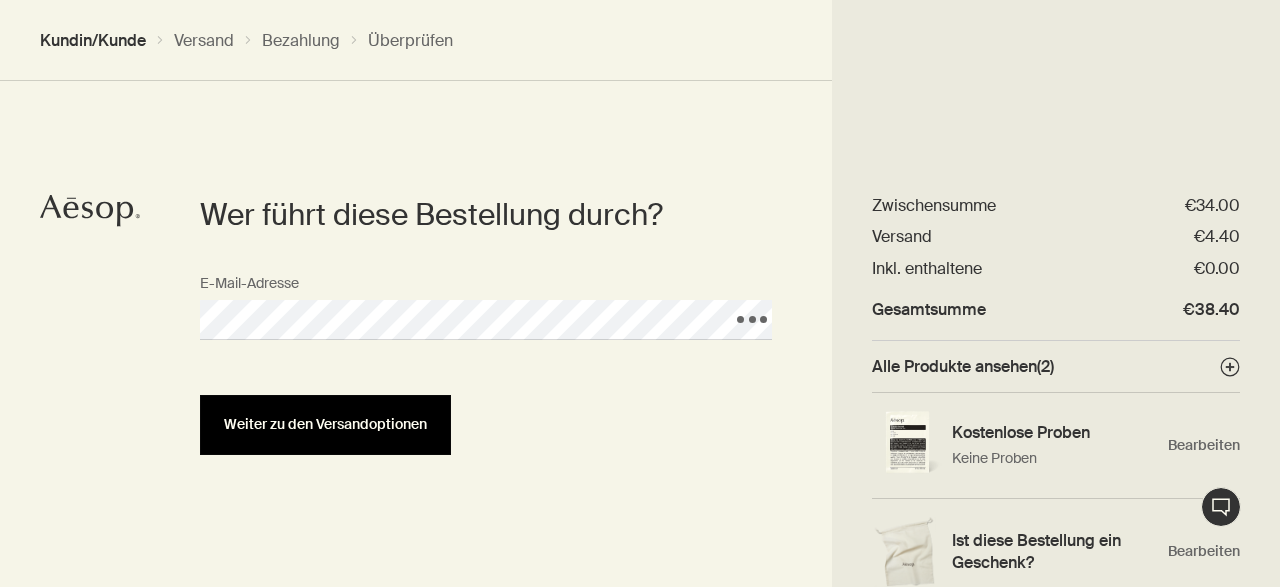 click on "Weiter zu den Versandoptionen" at bounding box center (325, 424) 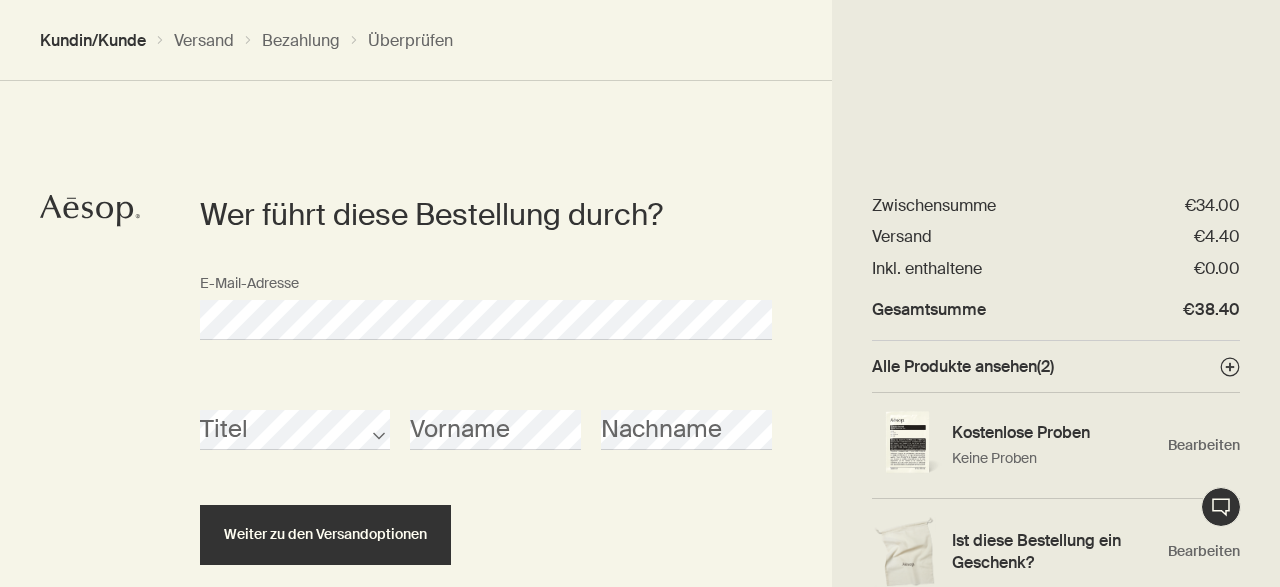scroll, scrollTop: 110, scrollLeft: 0, axis: vertical 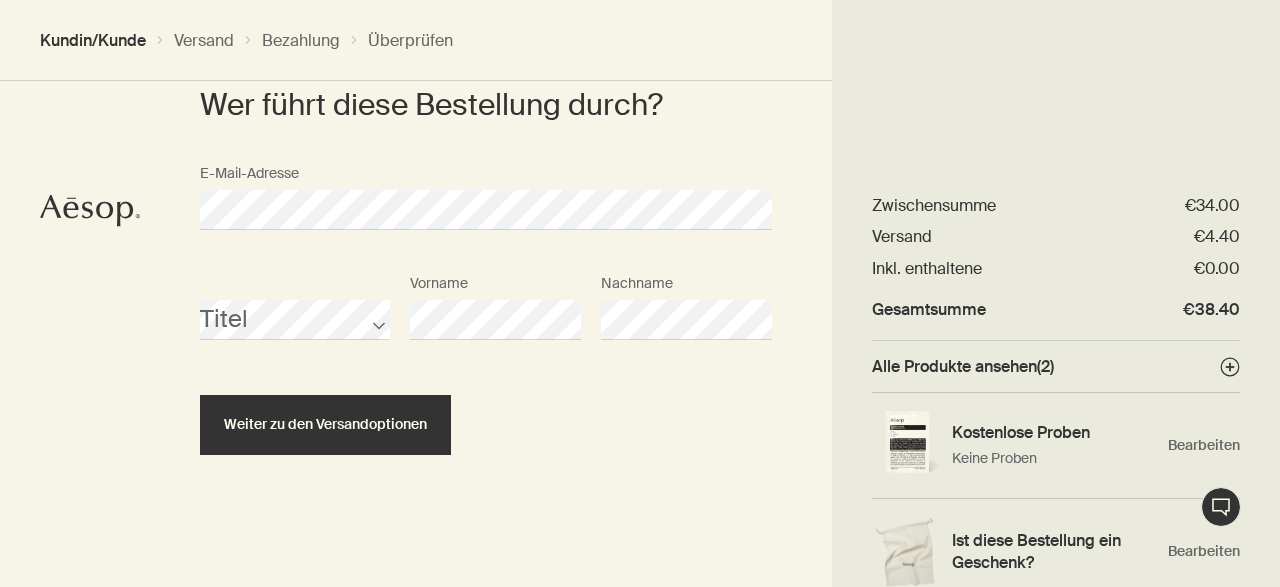 click on "Weiter zu den Versandoptionen" at bounding box center (486, 425) 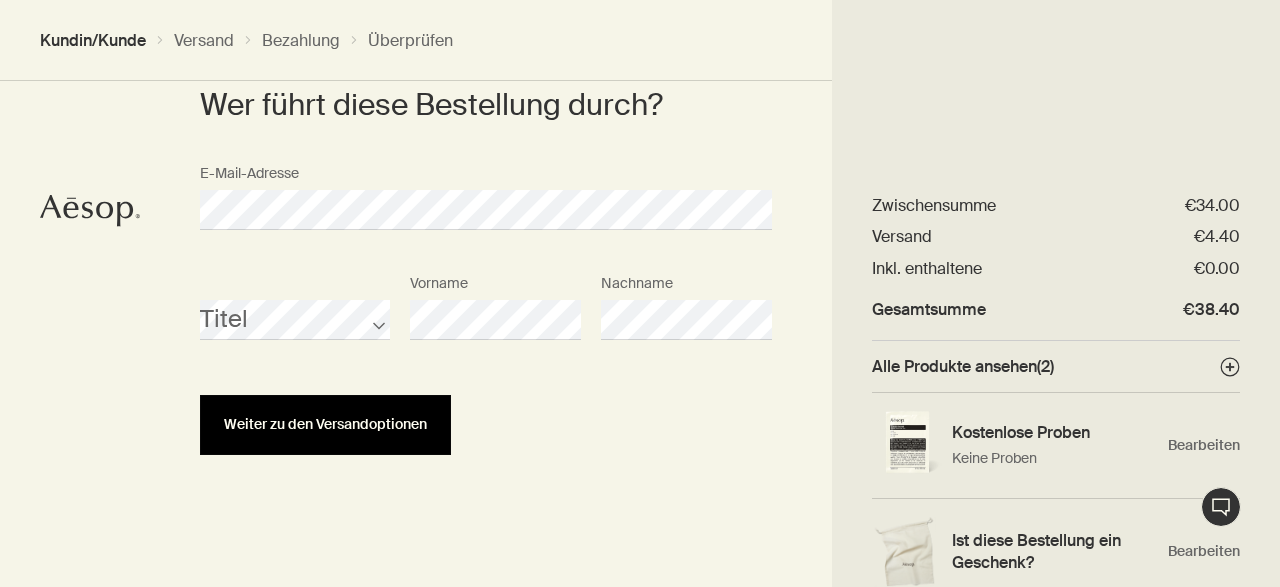 click on "Weiter zu den Versandoptionen" at bounding box center [325, 424] 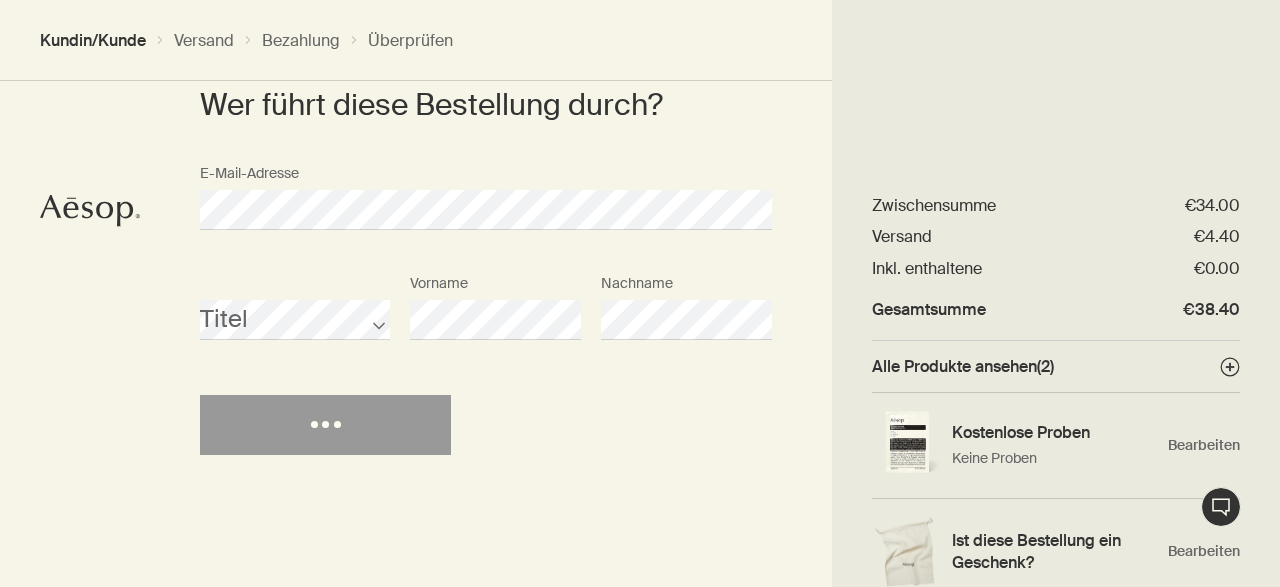 select on "DE" 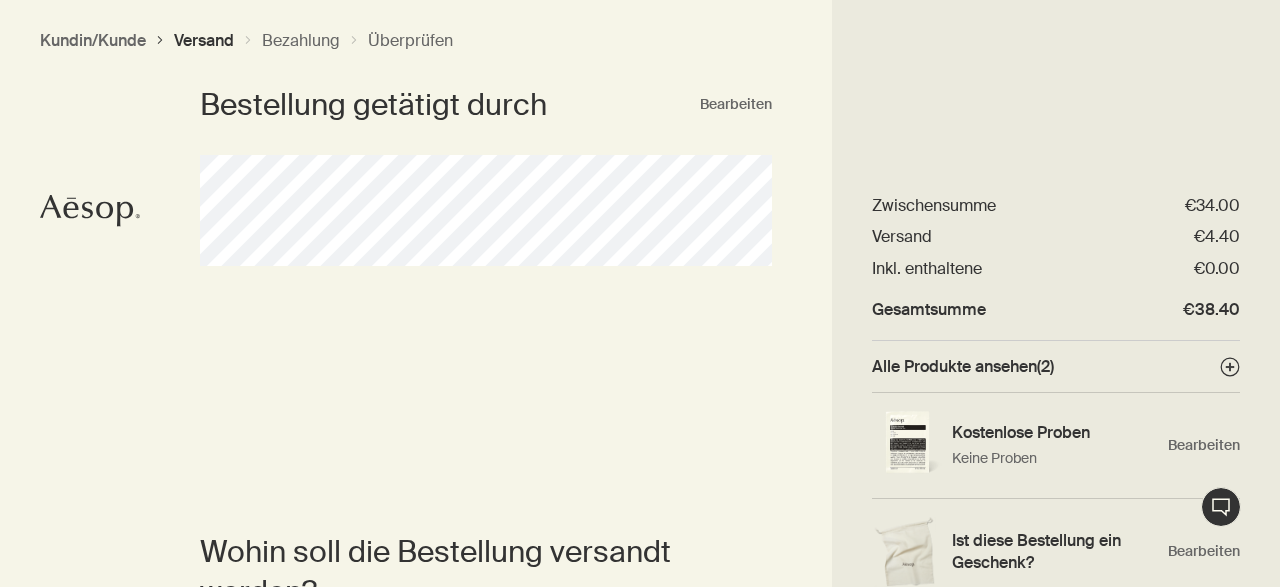 scroll, scrollTop: 0, scrollLeft: 0, axis: both 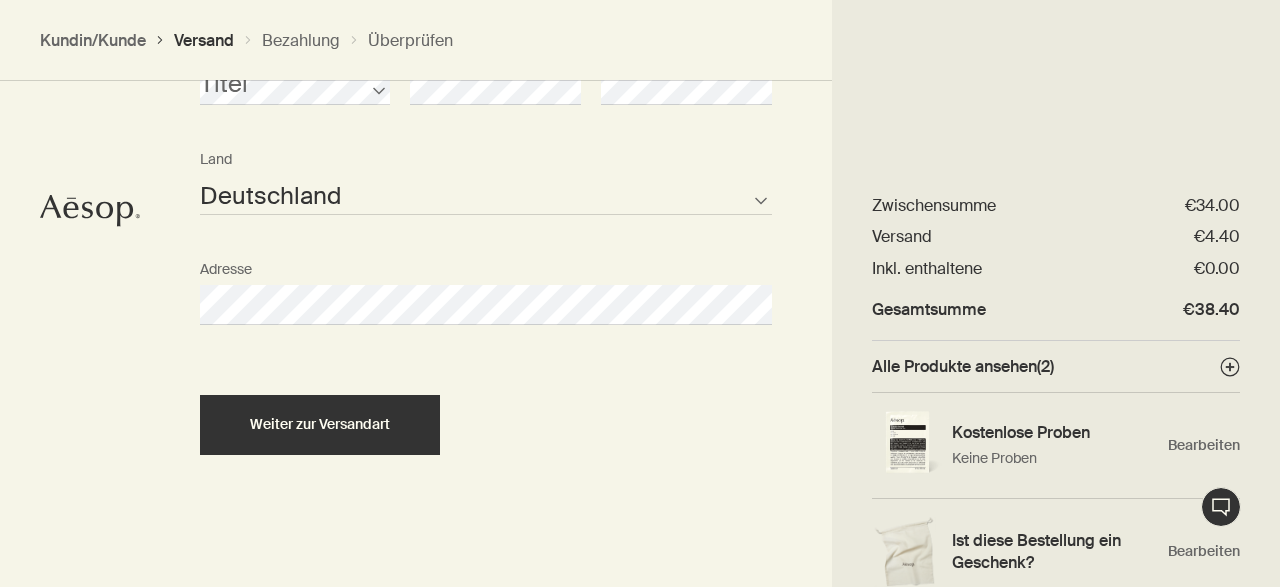 select on "DE" 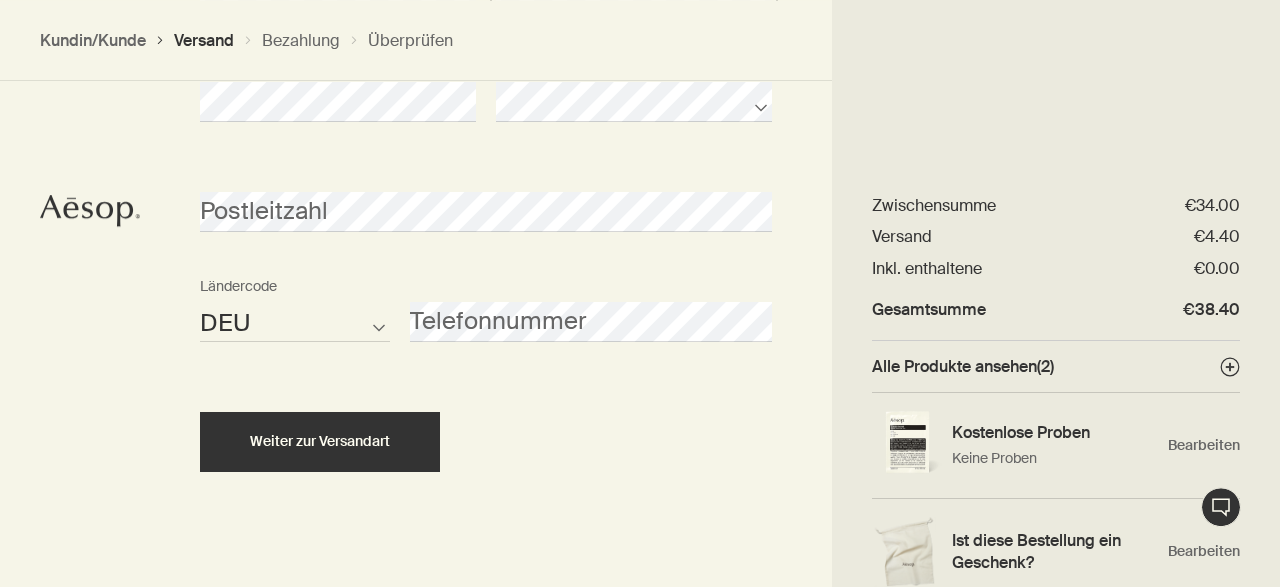 scroll, scrollTop: 1146, scrollLeft: 0, axis: vertical 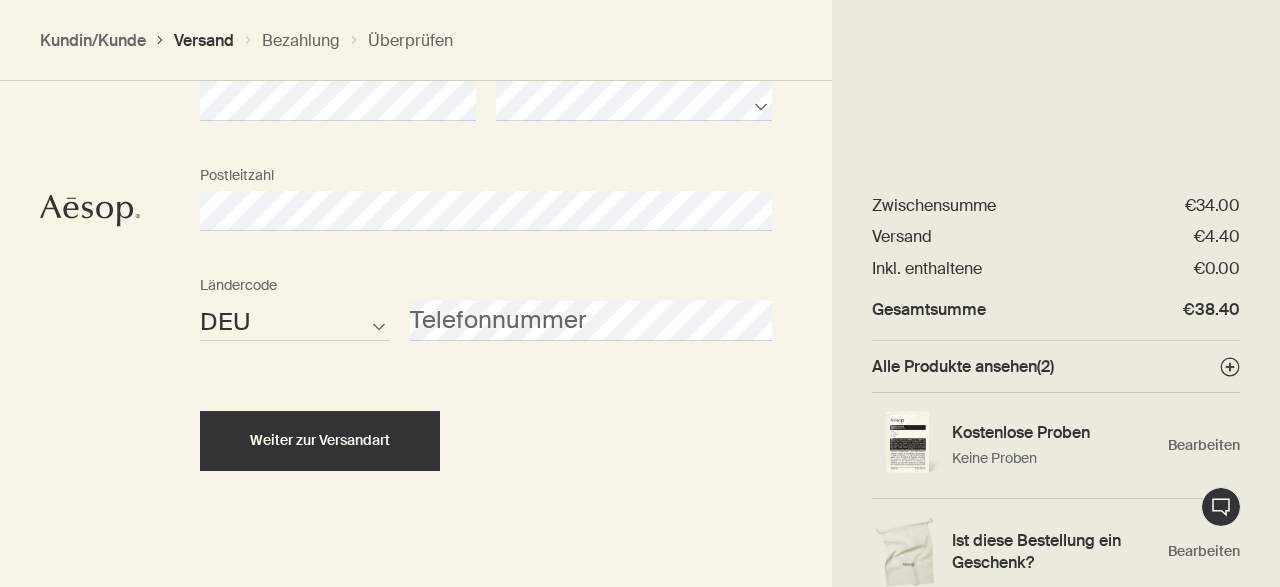 click on "DEU" at bounding box center (0, 0) 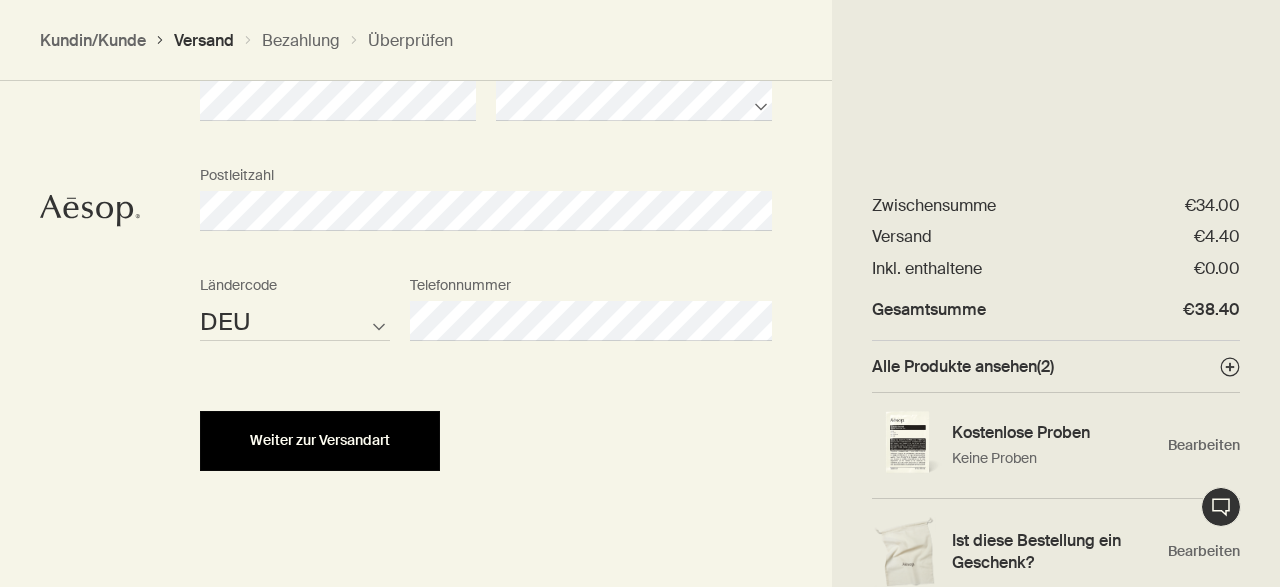 click on "Weiter zur Versandart" at bounding box center (320, 441) 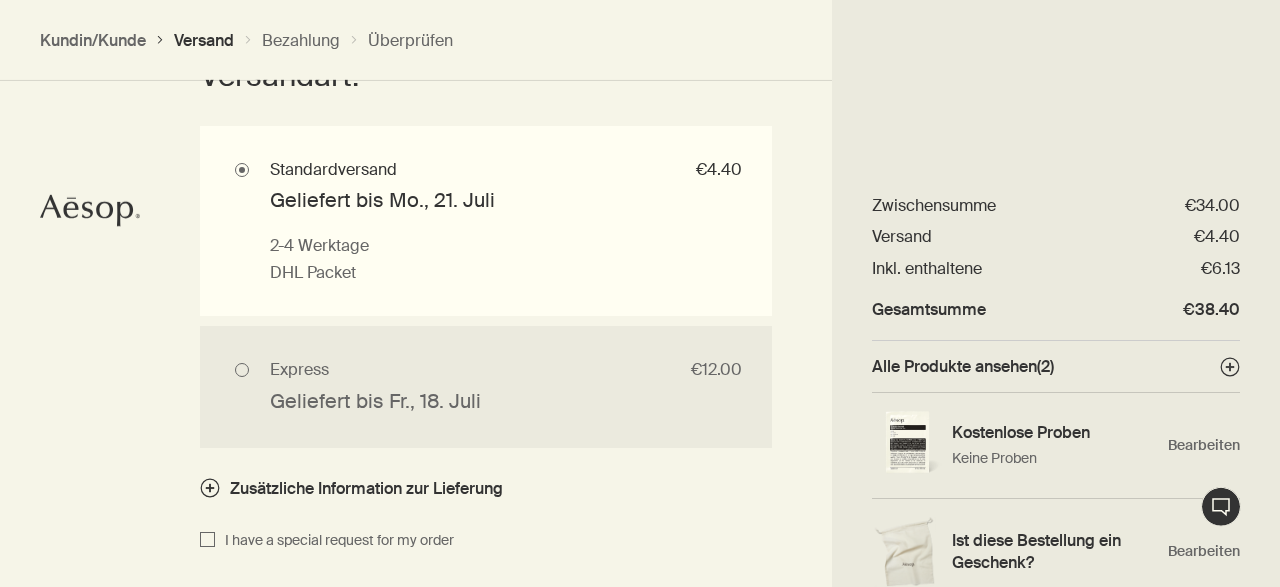 scroll, scrollTop: 1728, scrollLeft: 0, axis: vertical 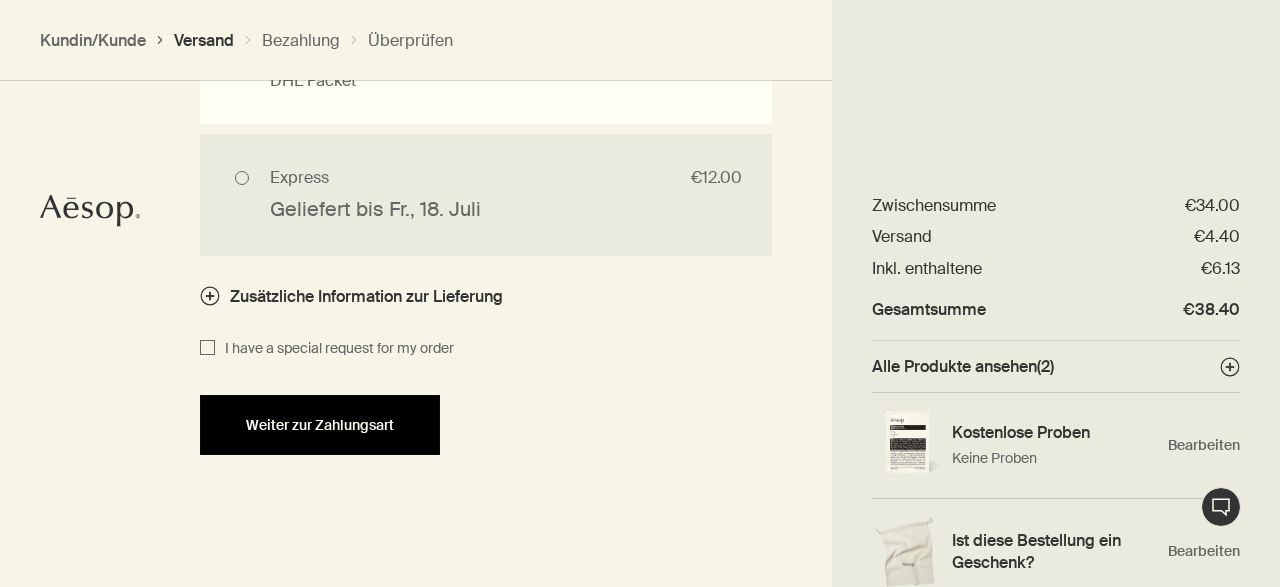 click on "Weiter zur Zahlungsart" at bounding box center [320, 425] 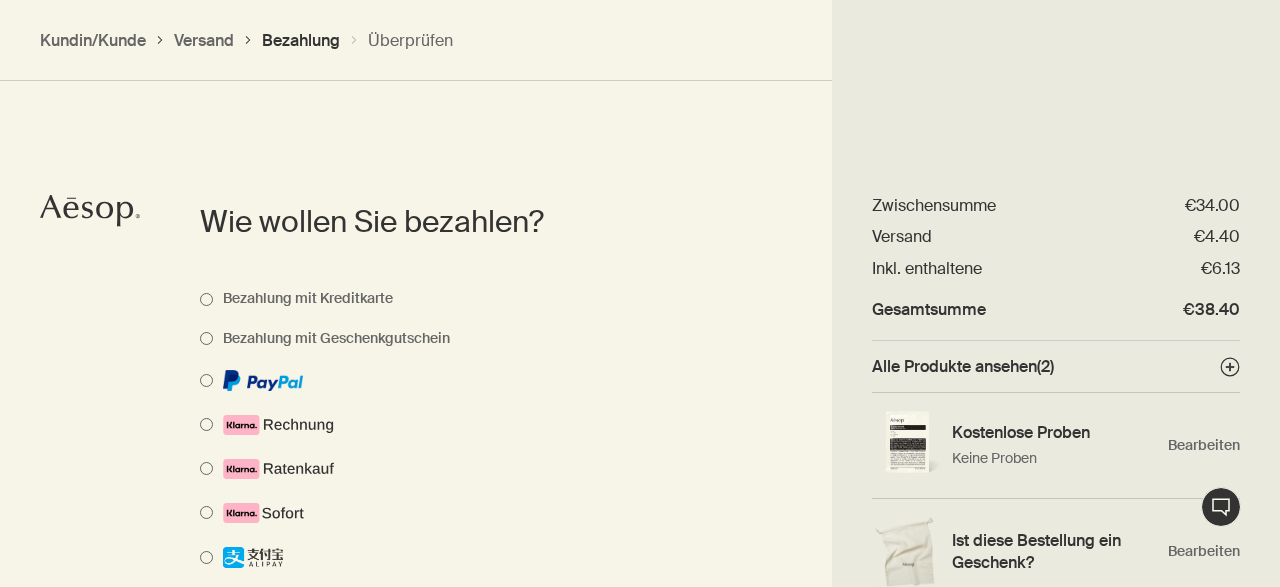 scroll, scrollTop: 999, scrollLeft: 0, axis: vertical 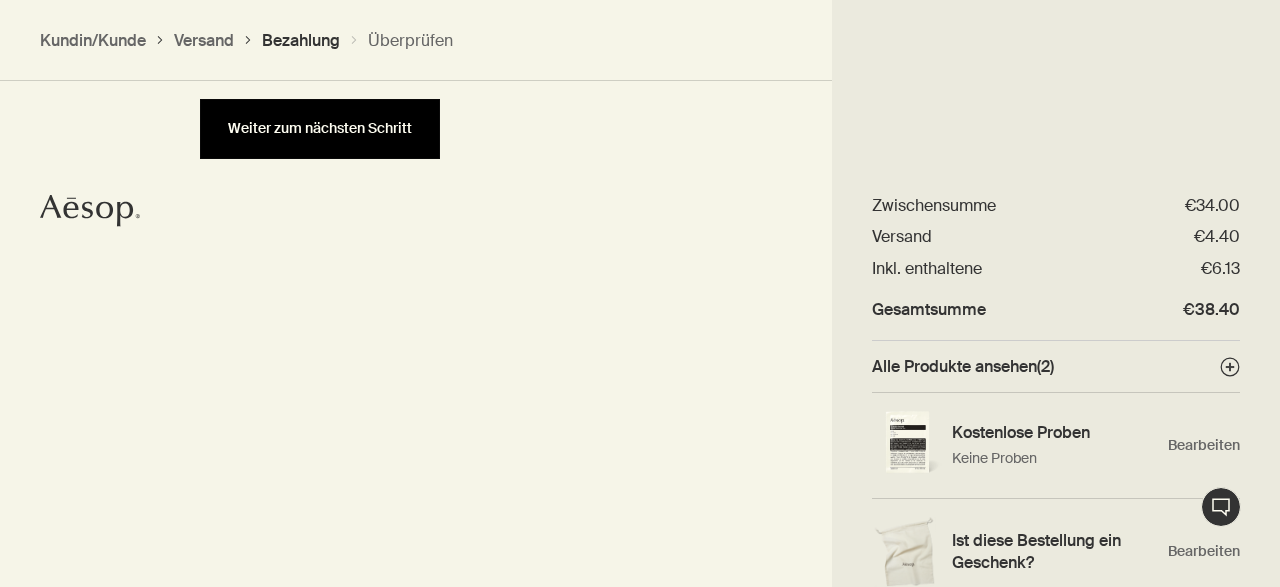 click on "Weiter zum nächsten Schritt" at bounding box center (320, 129) 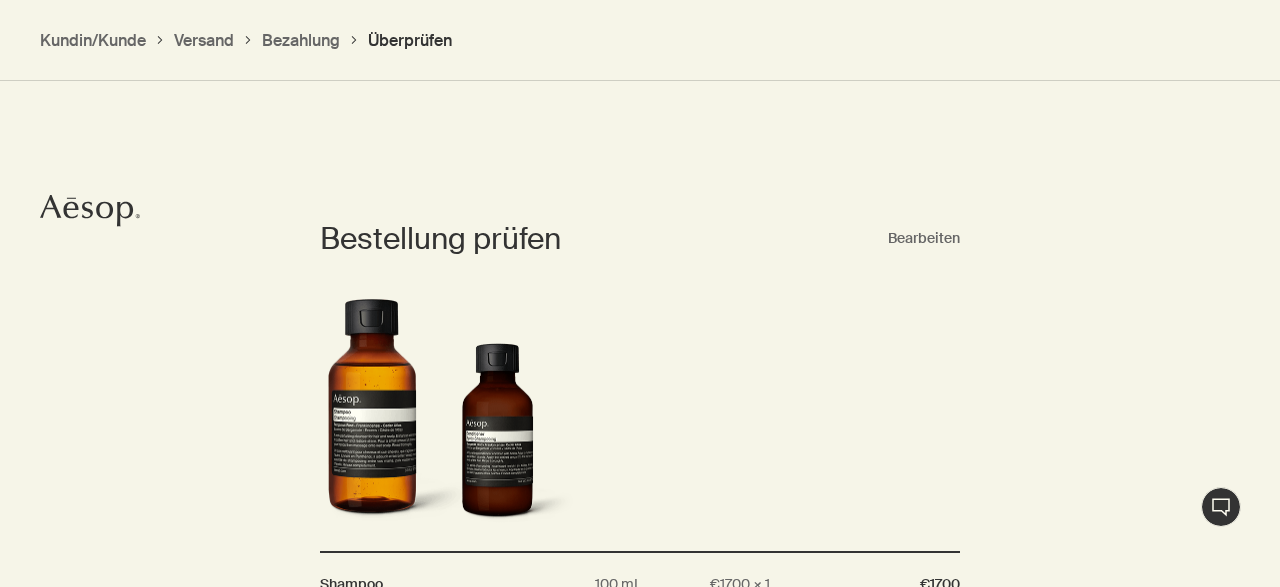 scroll, scrollTop: 1355, scrollLeft: 0, axis: vertical 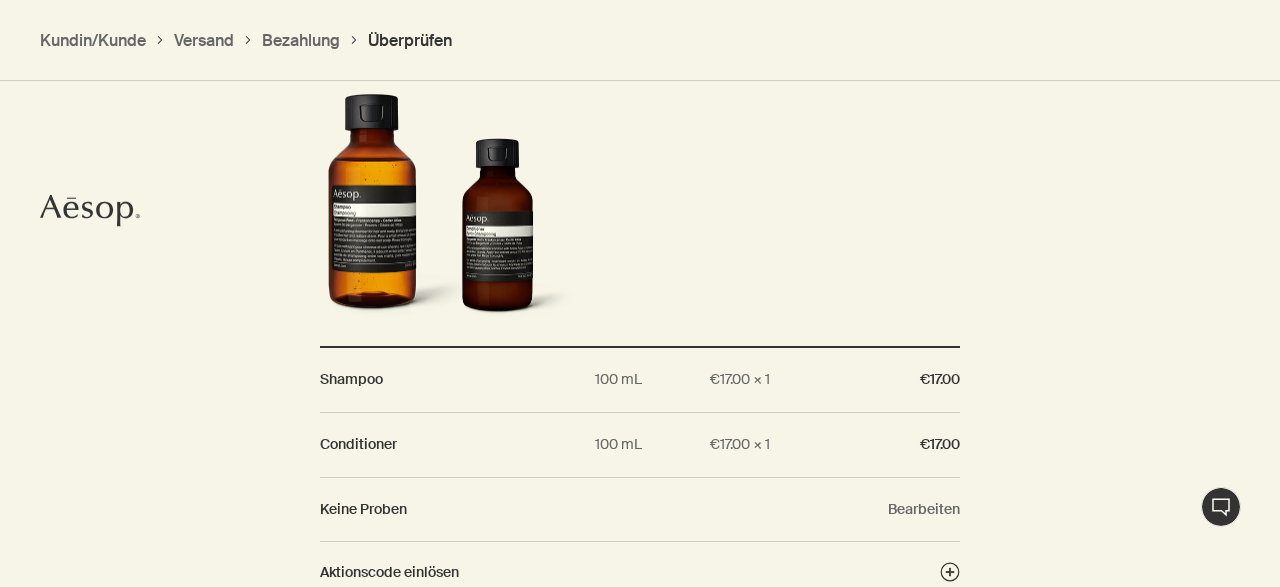 click at bounding box center (497, 231) 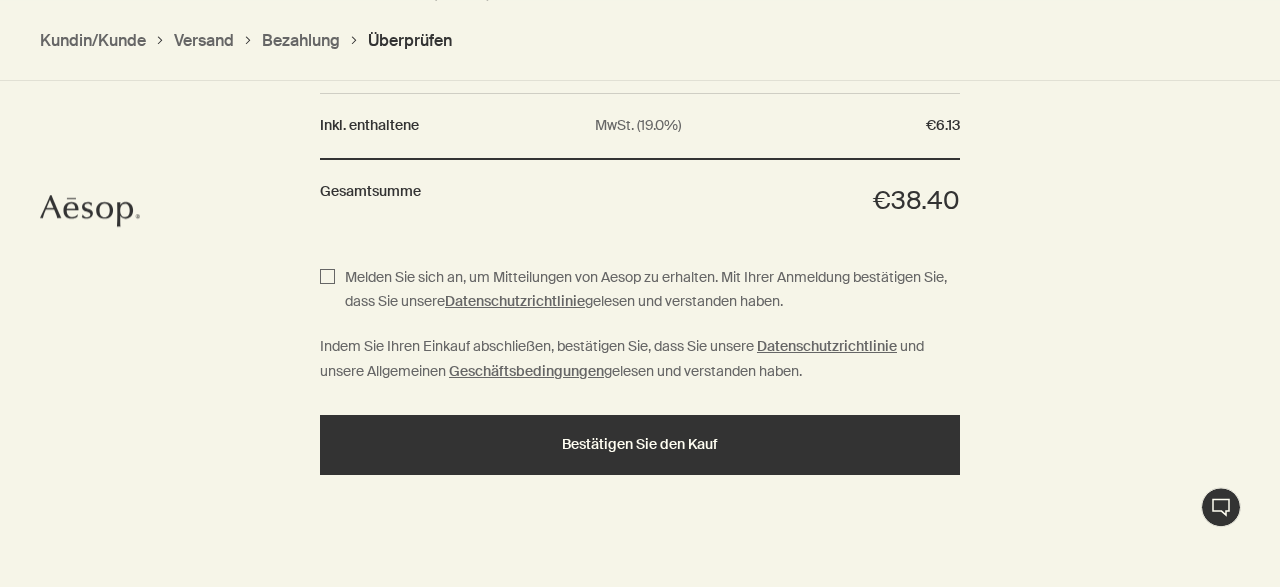 scroll, scrollTop: 2192, scrollLeft: 0, axis: vertical 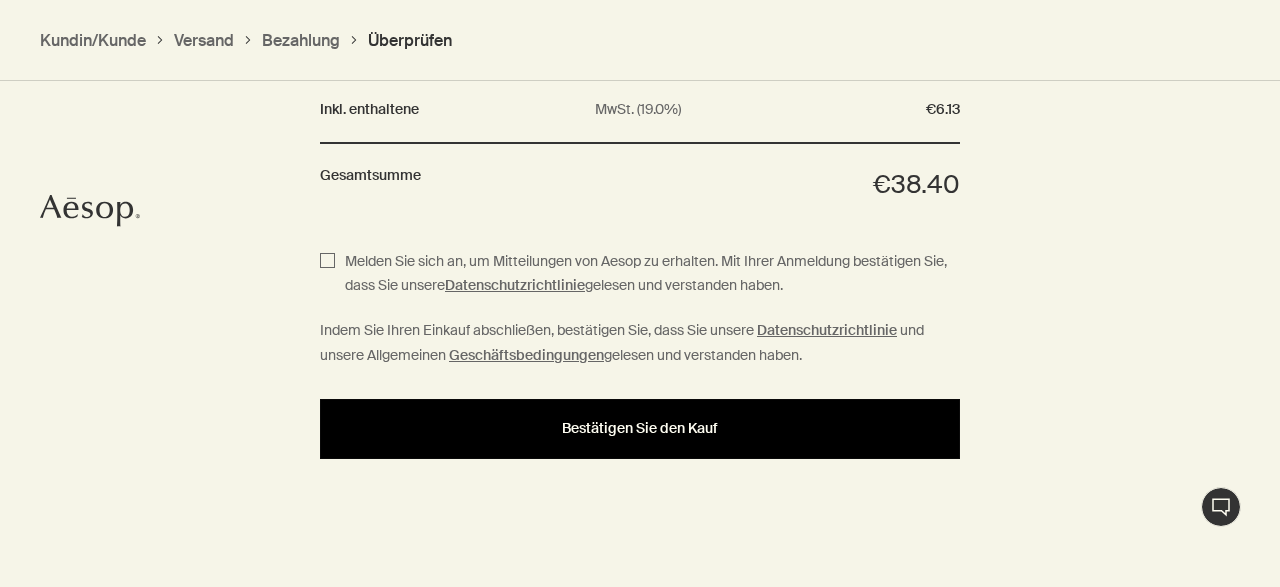 click on "Bestätigen Sie den Kauf" at bounding box center [640, 429] 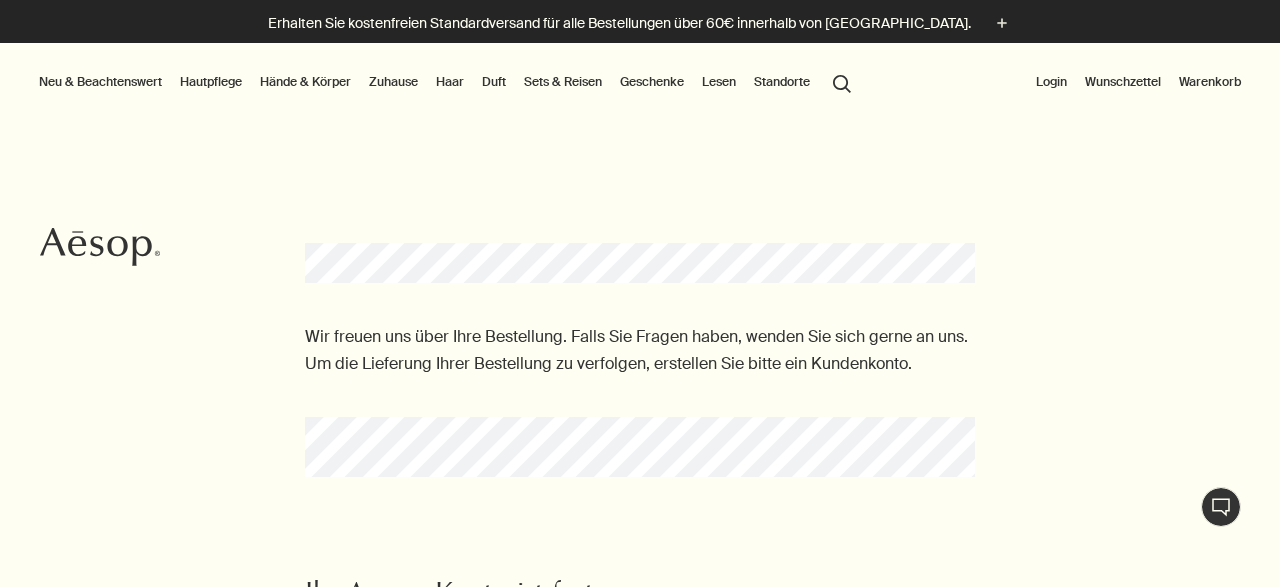 scroll, scrollTop: 0, scrollLeft: 0, axis: both 